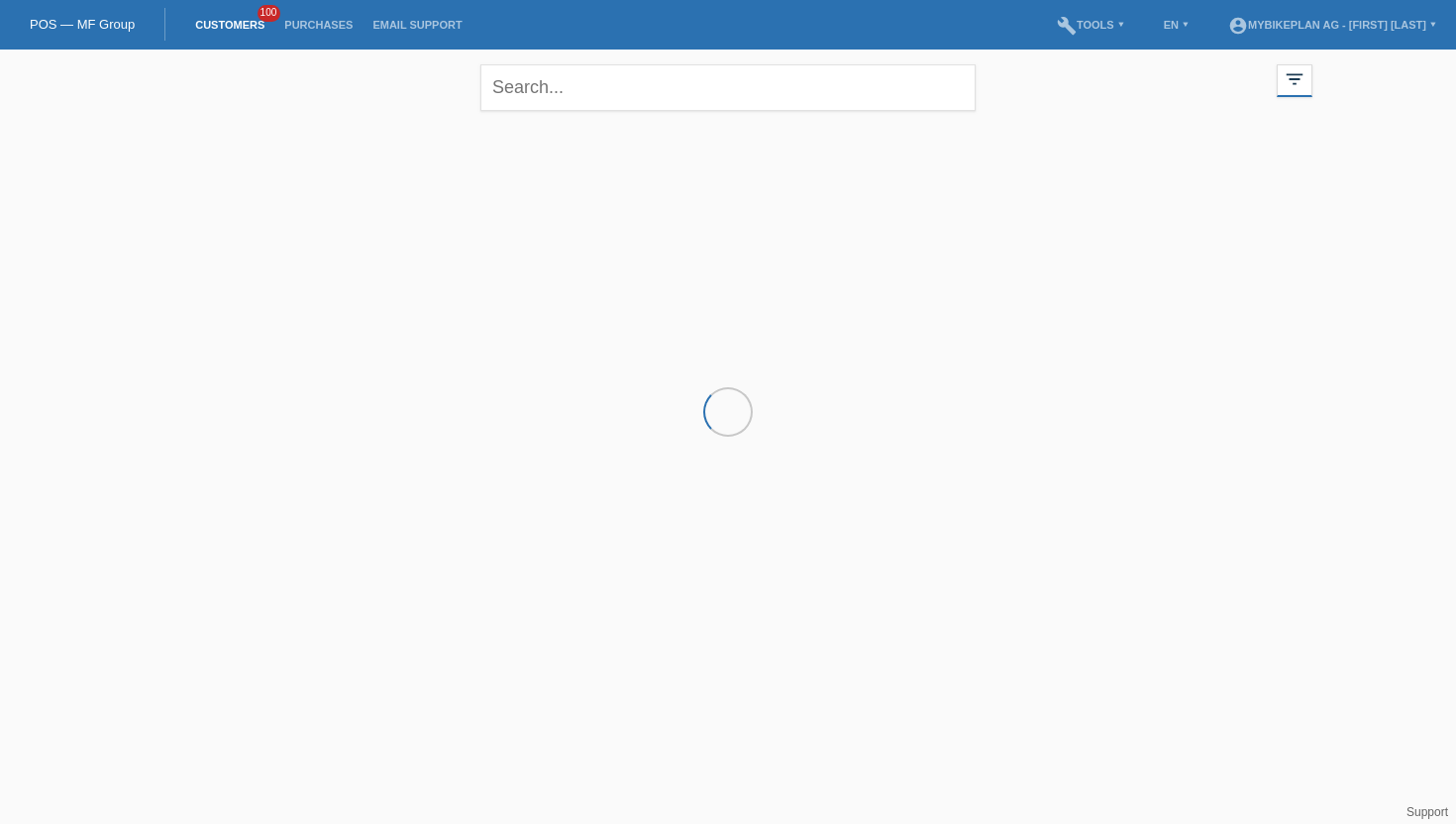 scroll, scrollTop: 0, scrollLeft: 0, axis: both 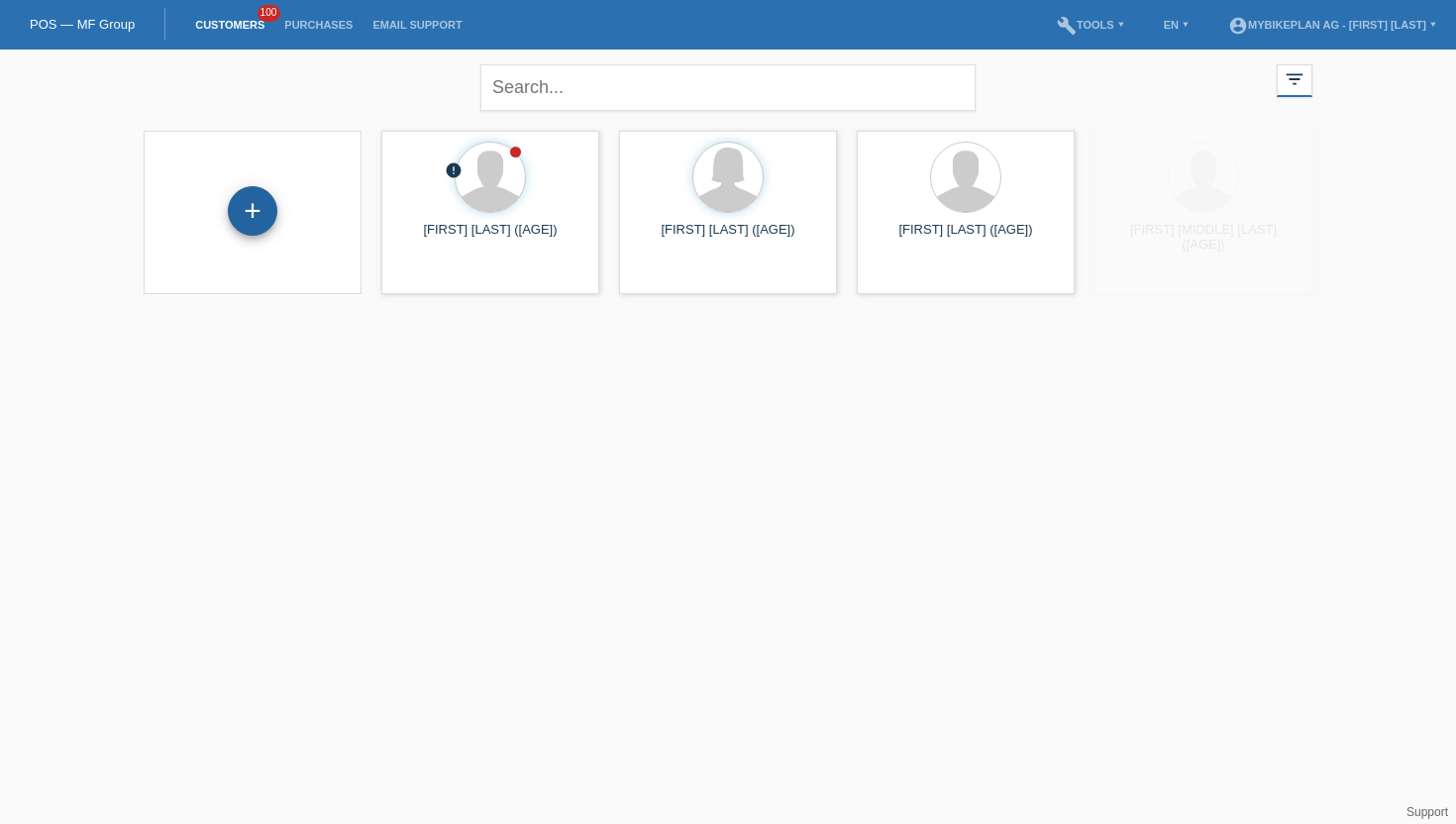 click on "+" at bounding box center [253, 211] 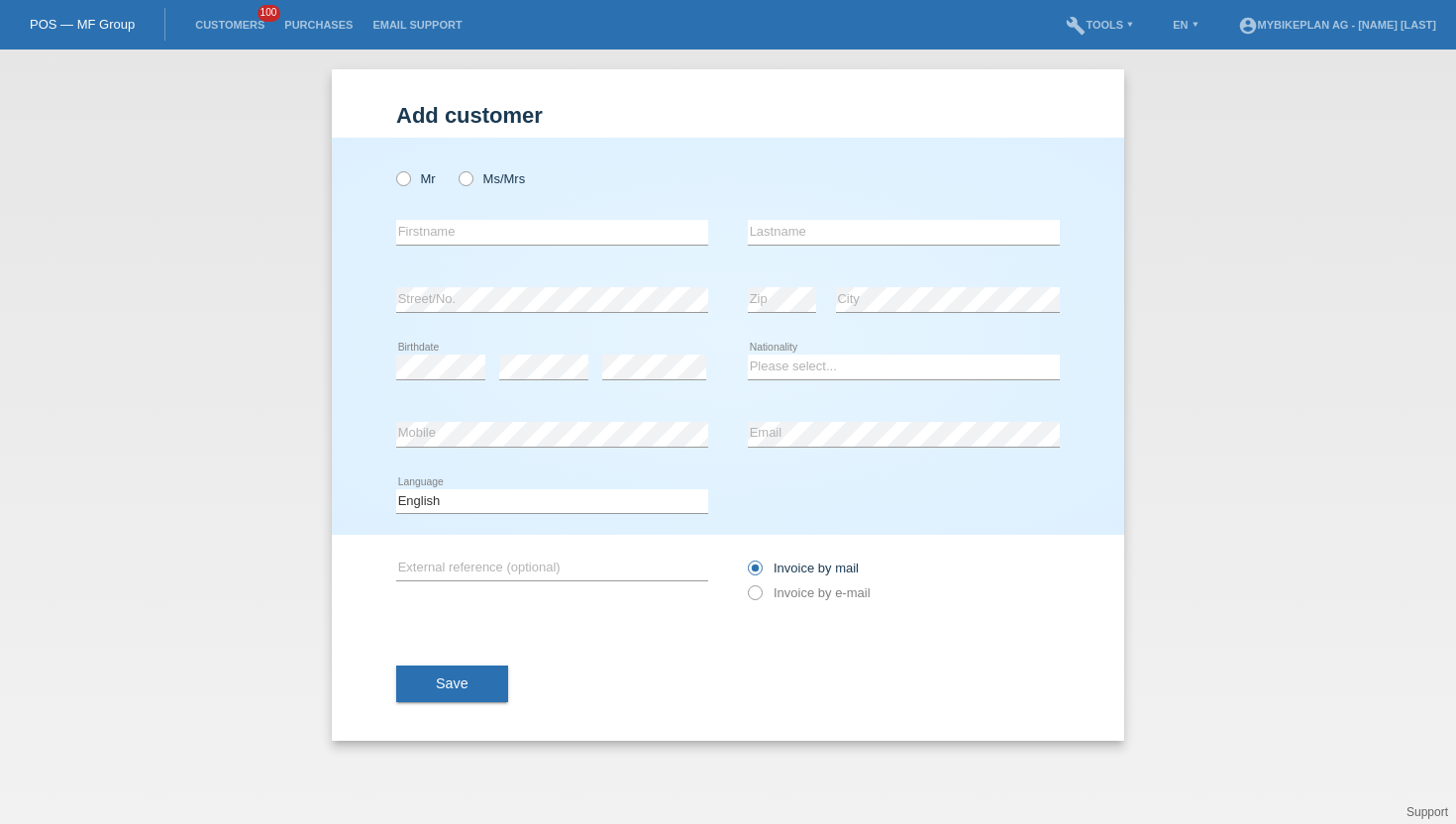 scroll, scrollTop: 0, scrollLeft: 0, axis: both 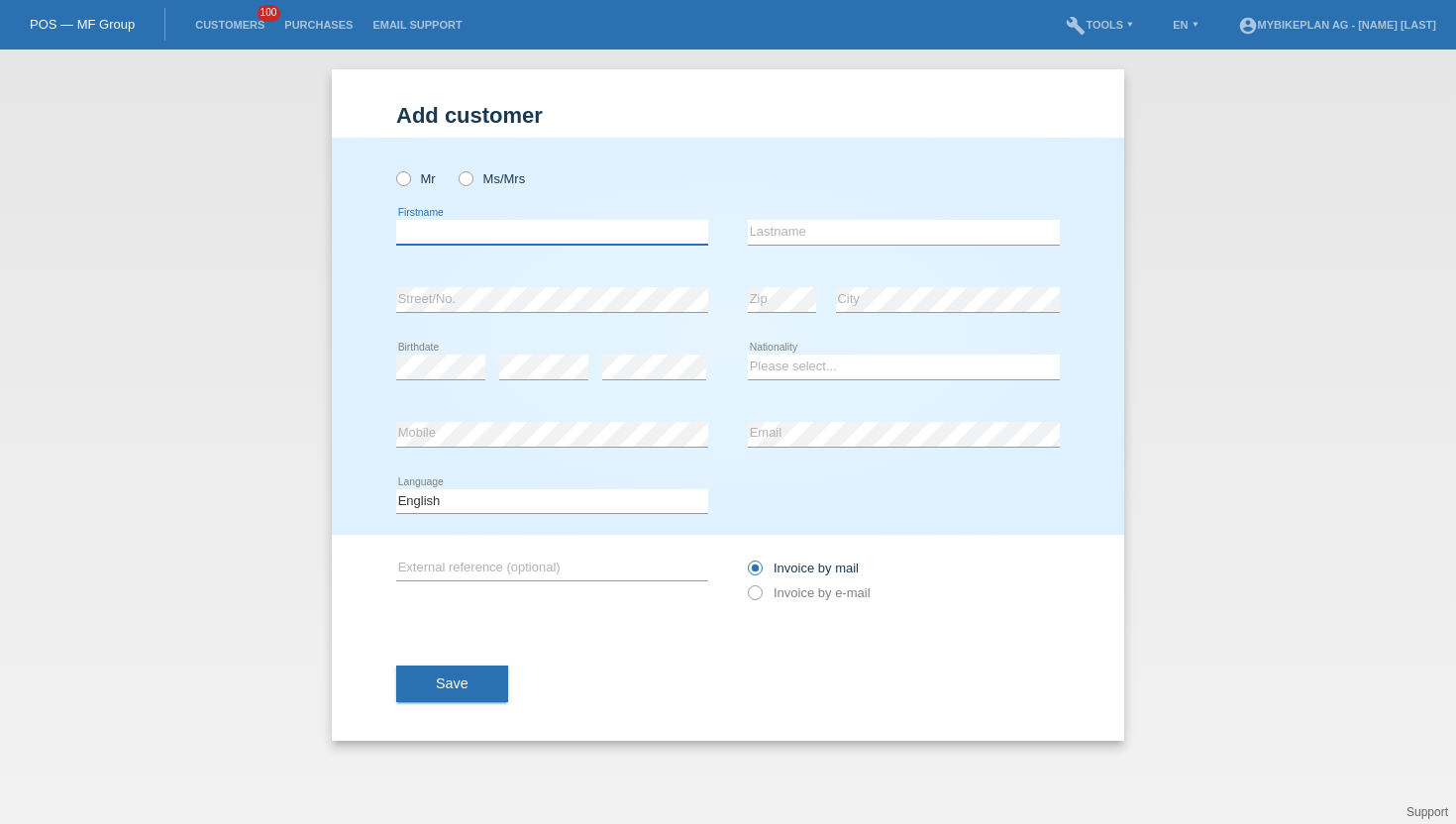 click at bounding box center [552, 232] 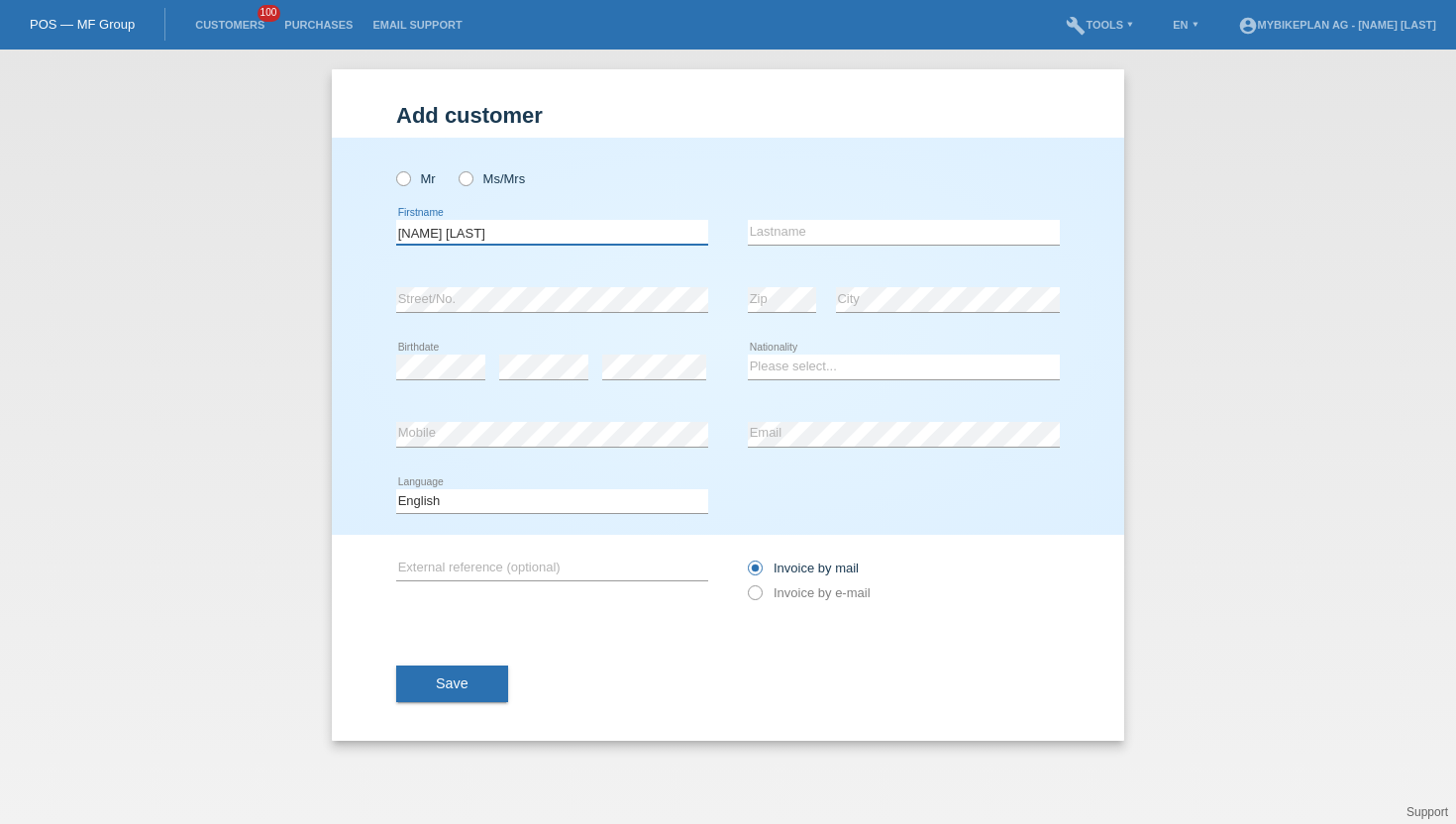 click on "Cosmin Tiron" at bounding box center [552, 232] 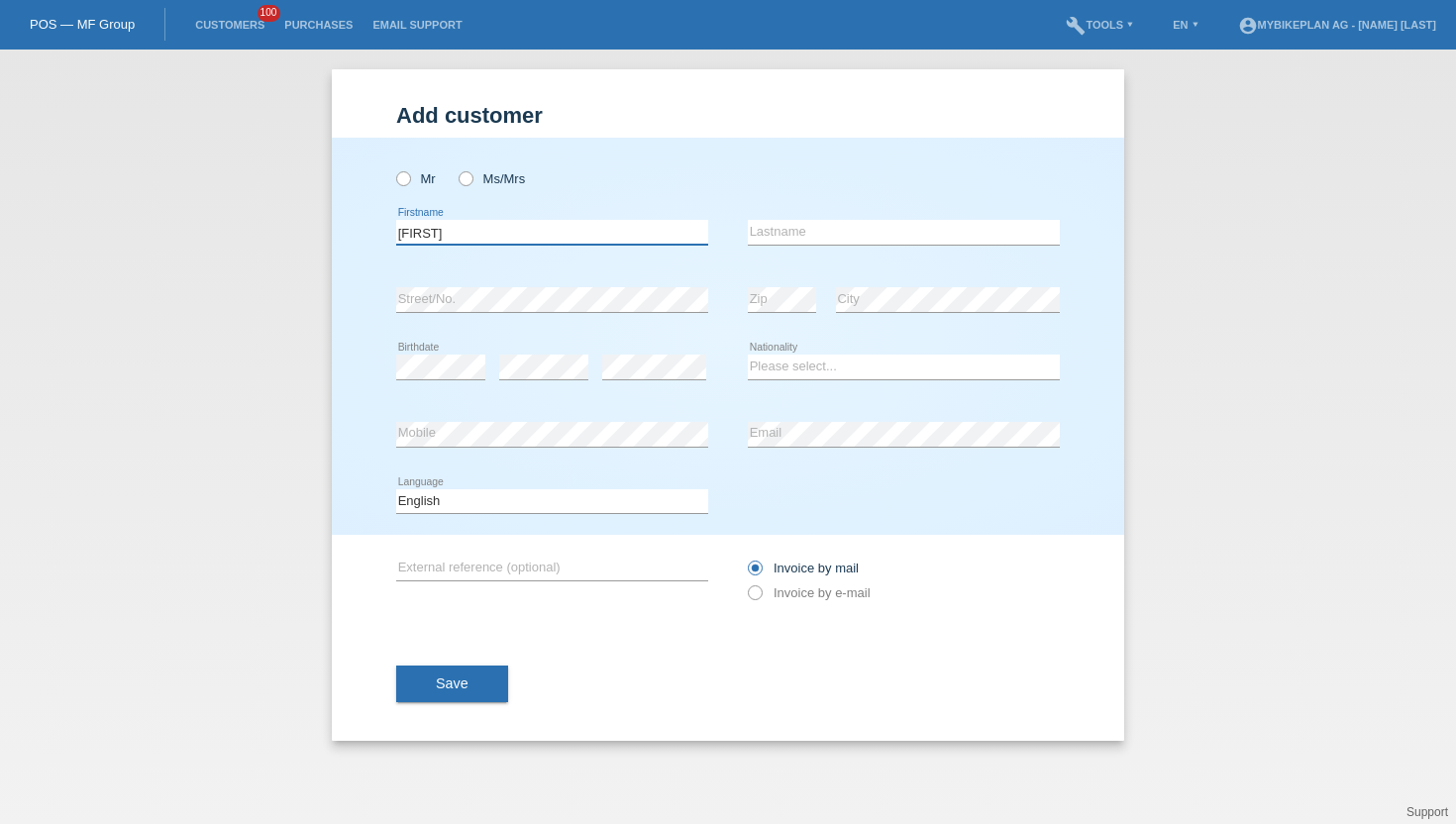 type on "Cosmin" 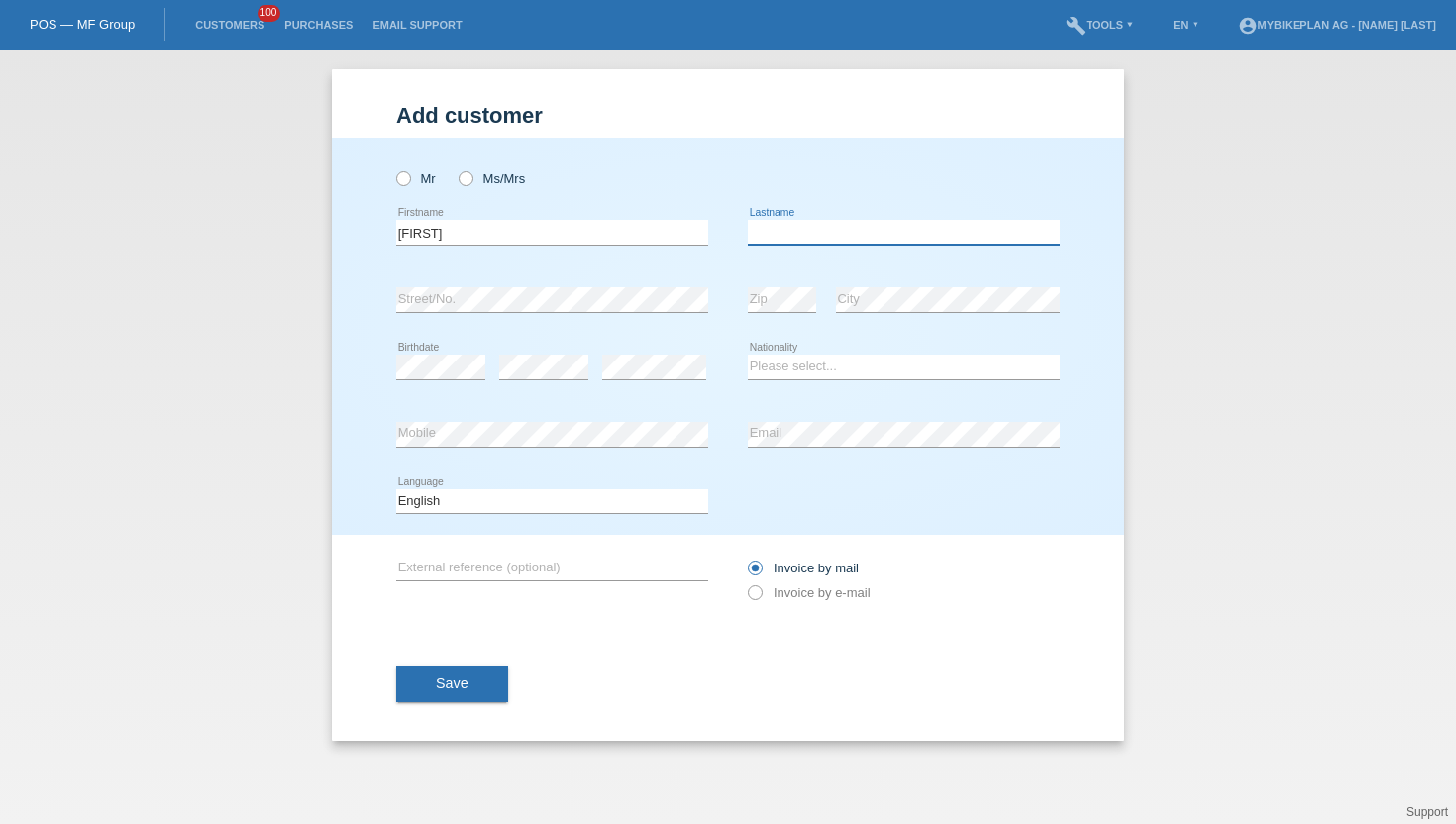 click at bounding box center [903, 232] 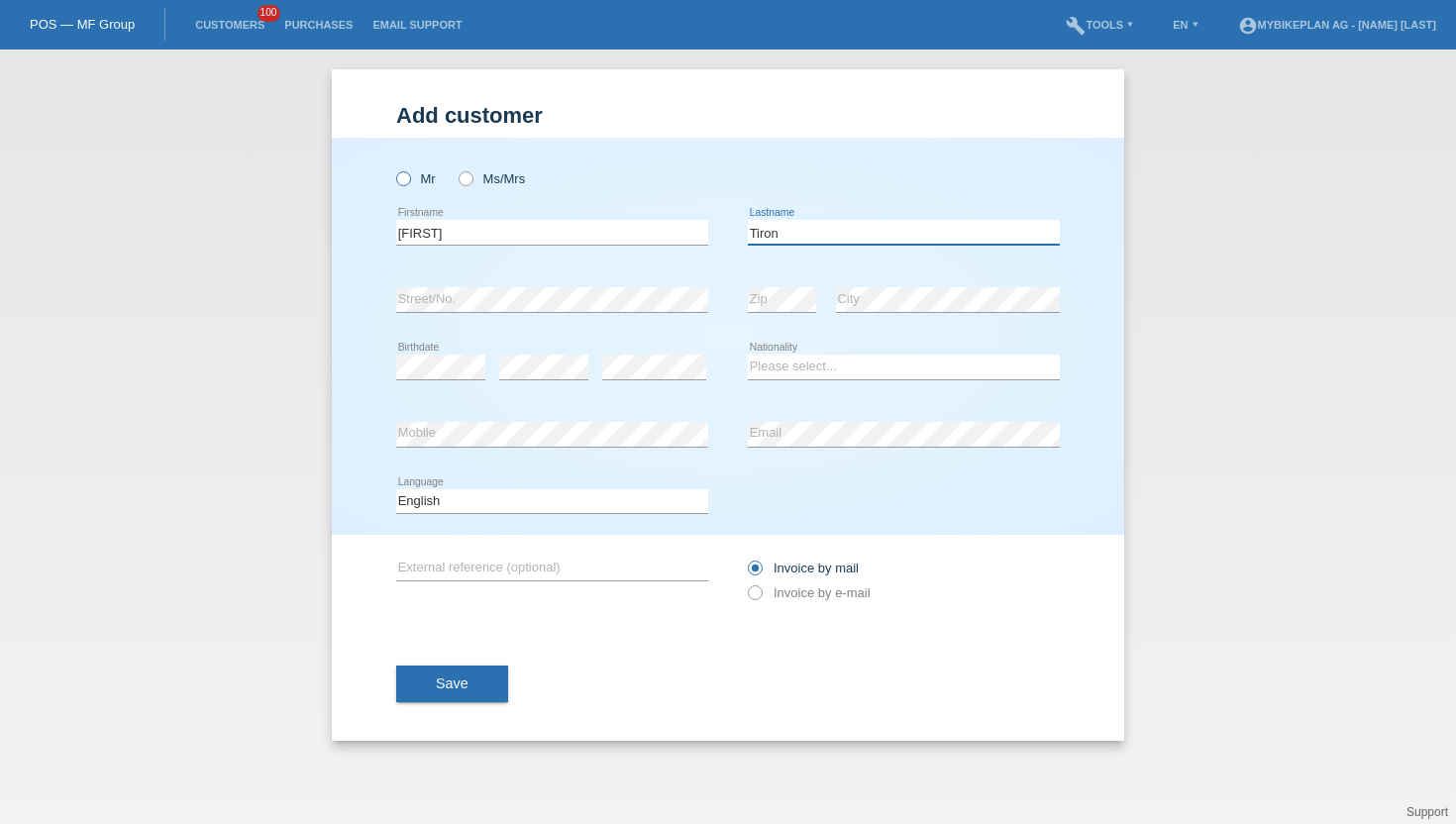 type on "[LAST]" 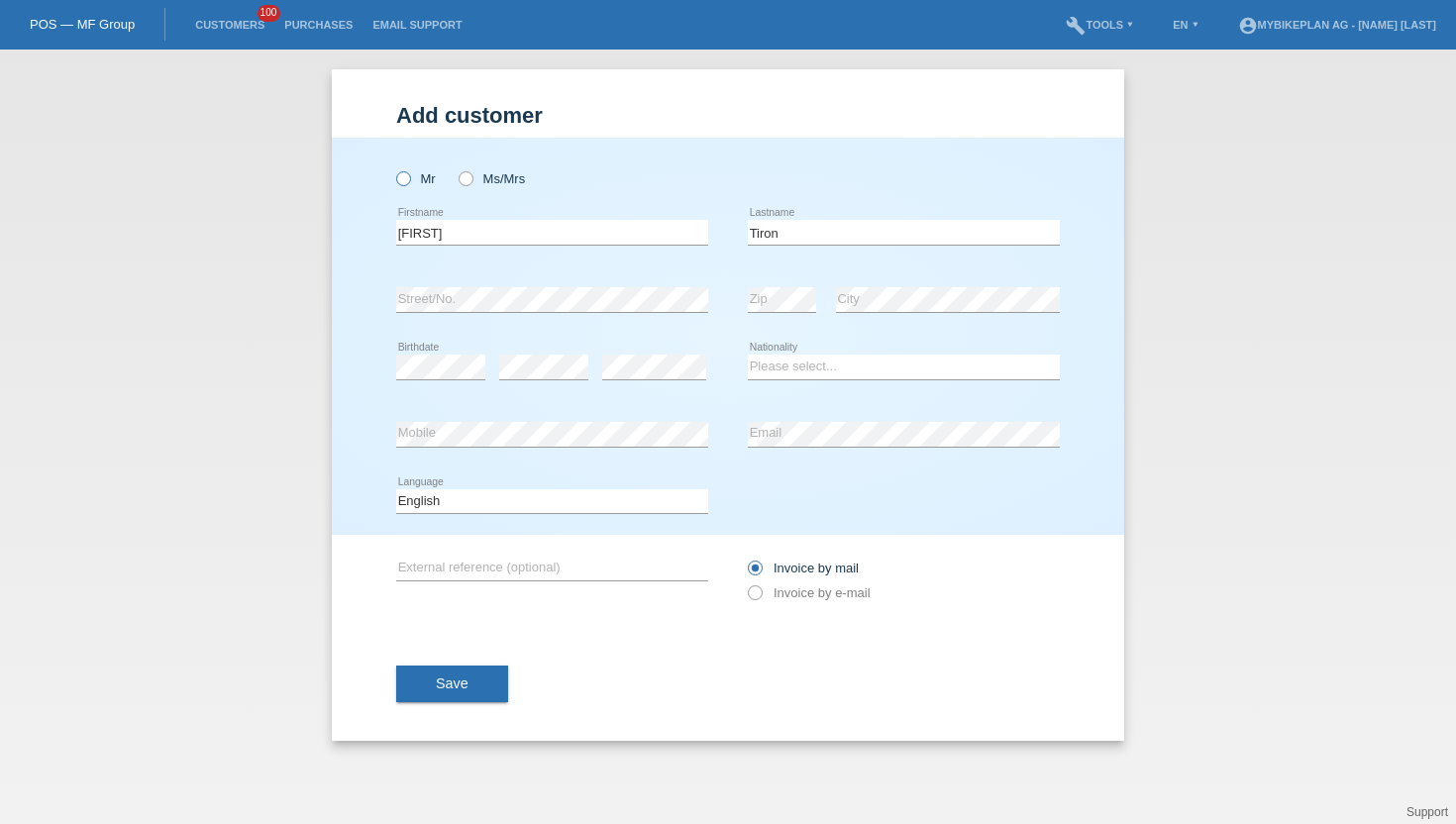 click at bounding box center [393, 168] 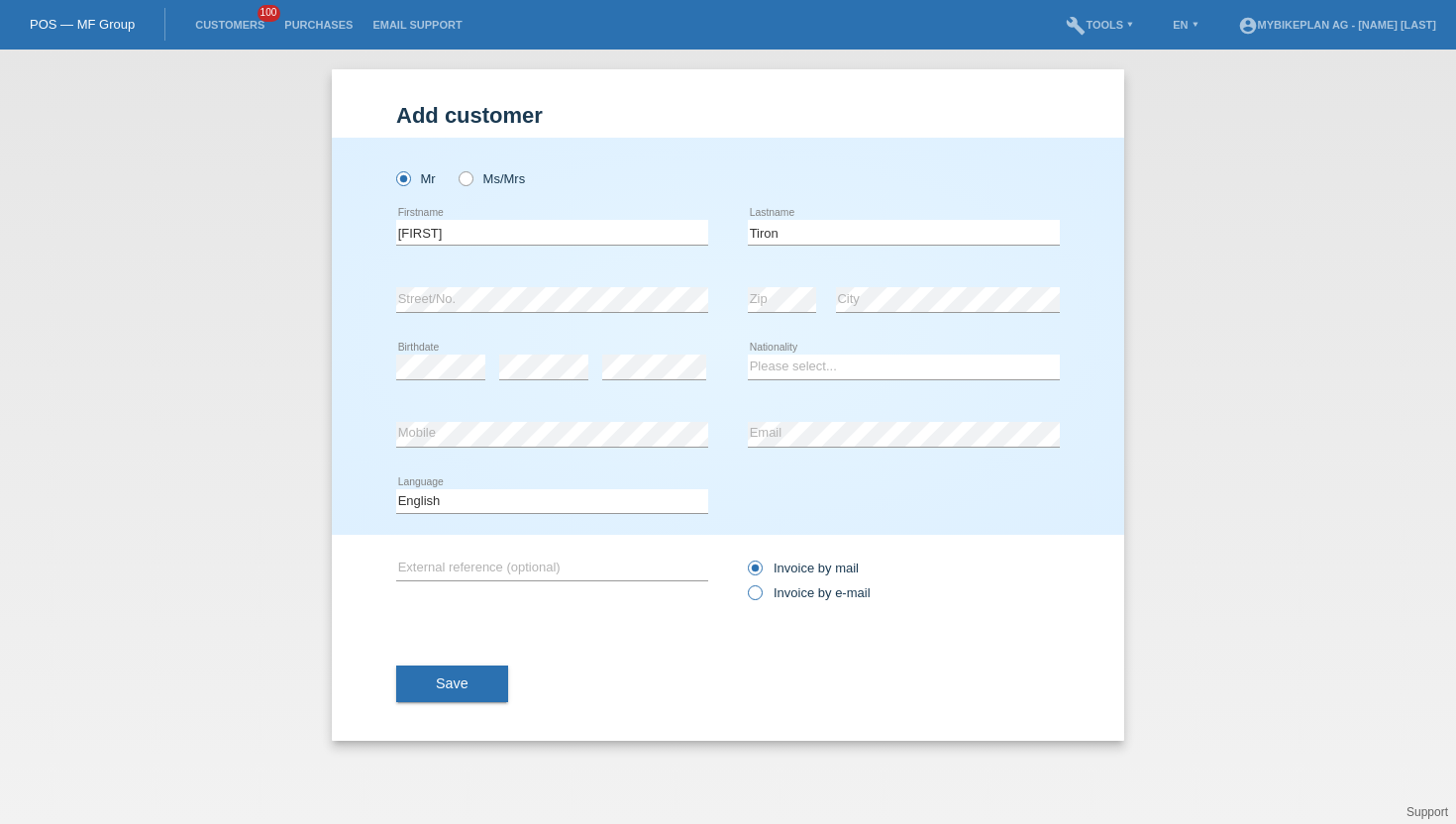 click at bounding box center (745, 558) 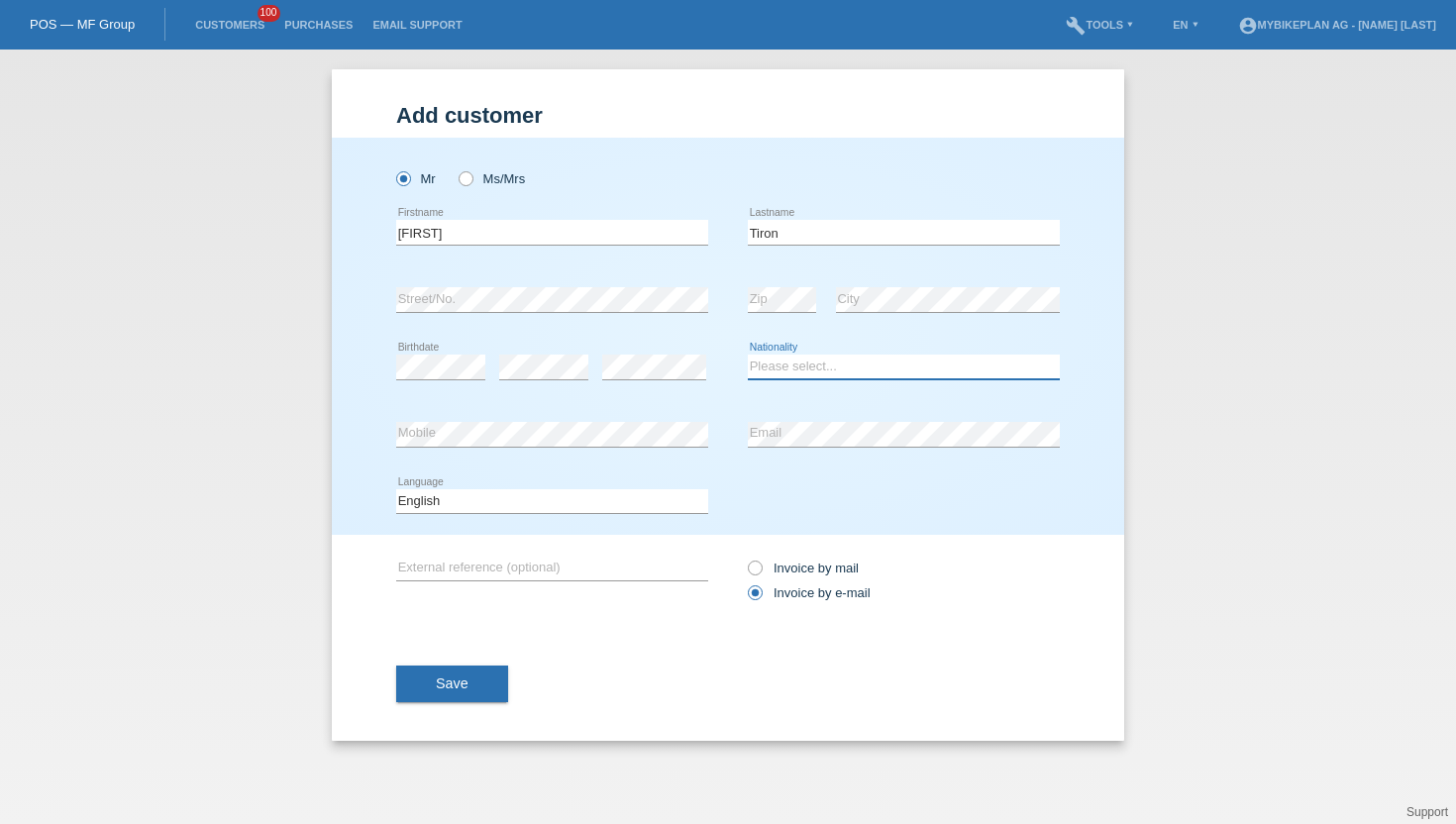 click on "Please select...
Switzerland
Austria
Germany
Liechtenstein
------------
Afghanistan
Åland Islands
Albania
Algeria
American Samoa Andorra Angola Anguilla Antarctica Antigua and Barbuda Argentina Armenia" at bounding box center (903, 366) 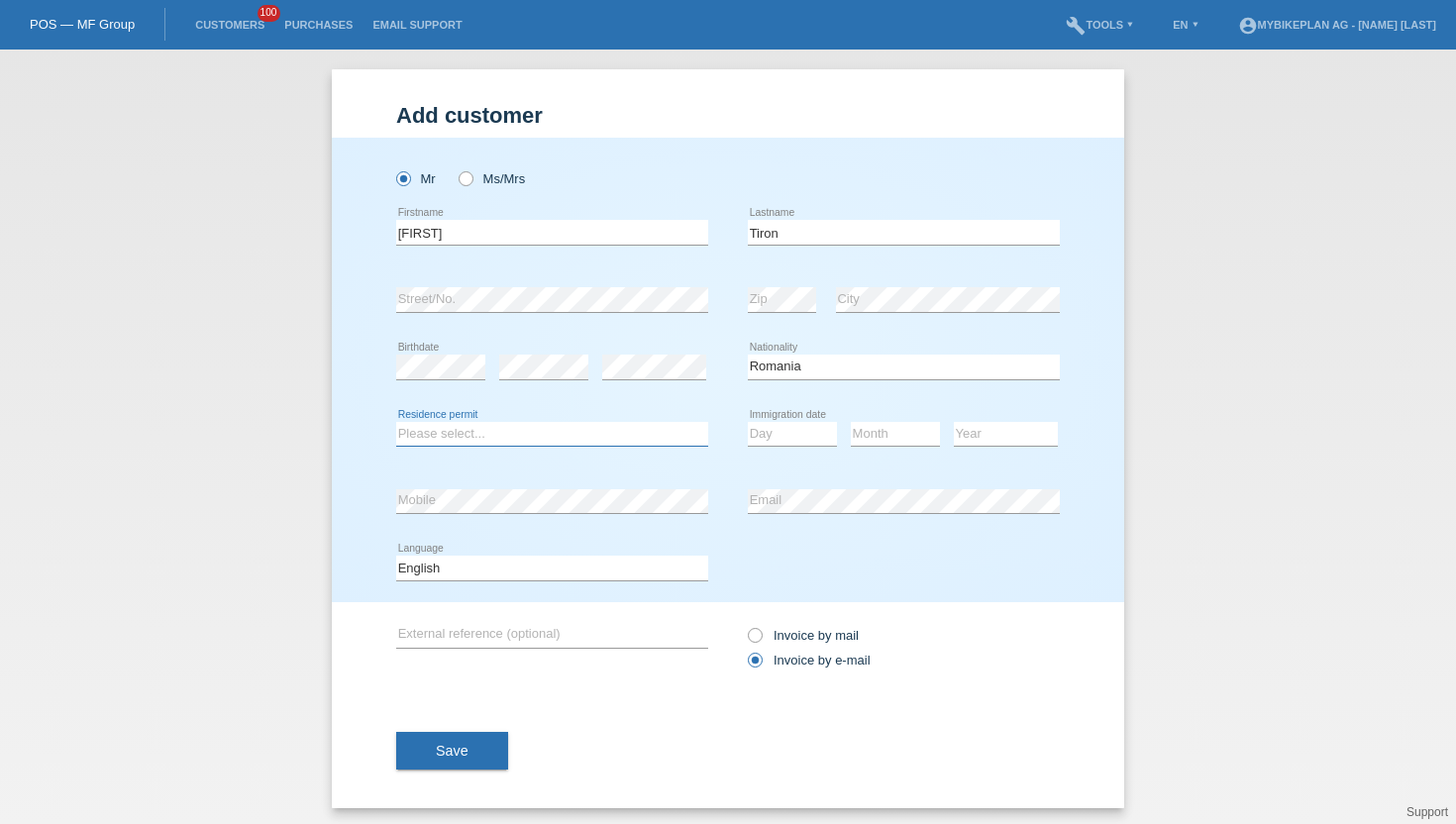 click on "Please select...
C
B
B - Refugee status
Other" at bounding box center [552, 434] 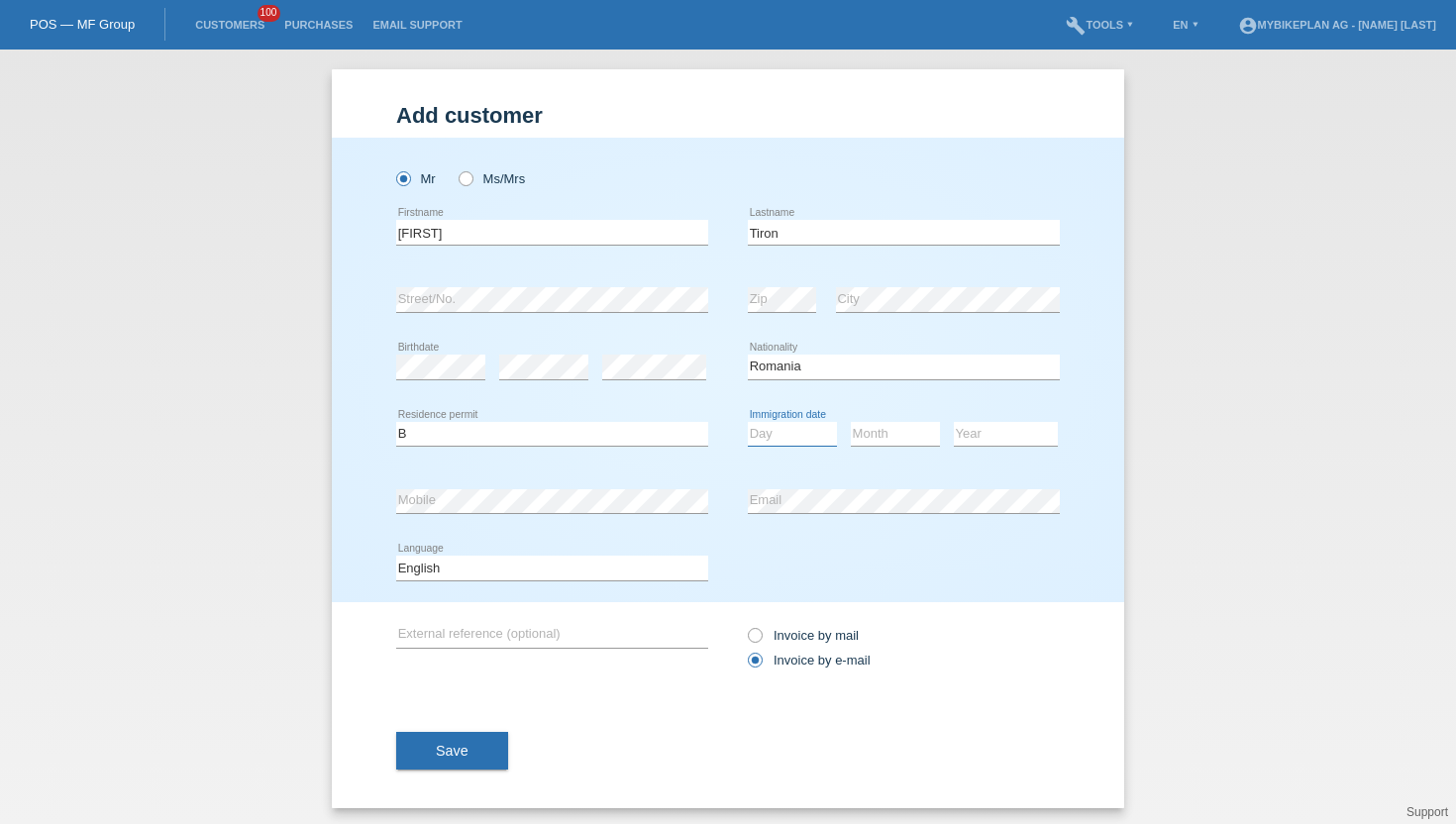 click on "Day
01
02
03
04
05
06
07
08
09
10 11" at bounding box center (792, 434) 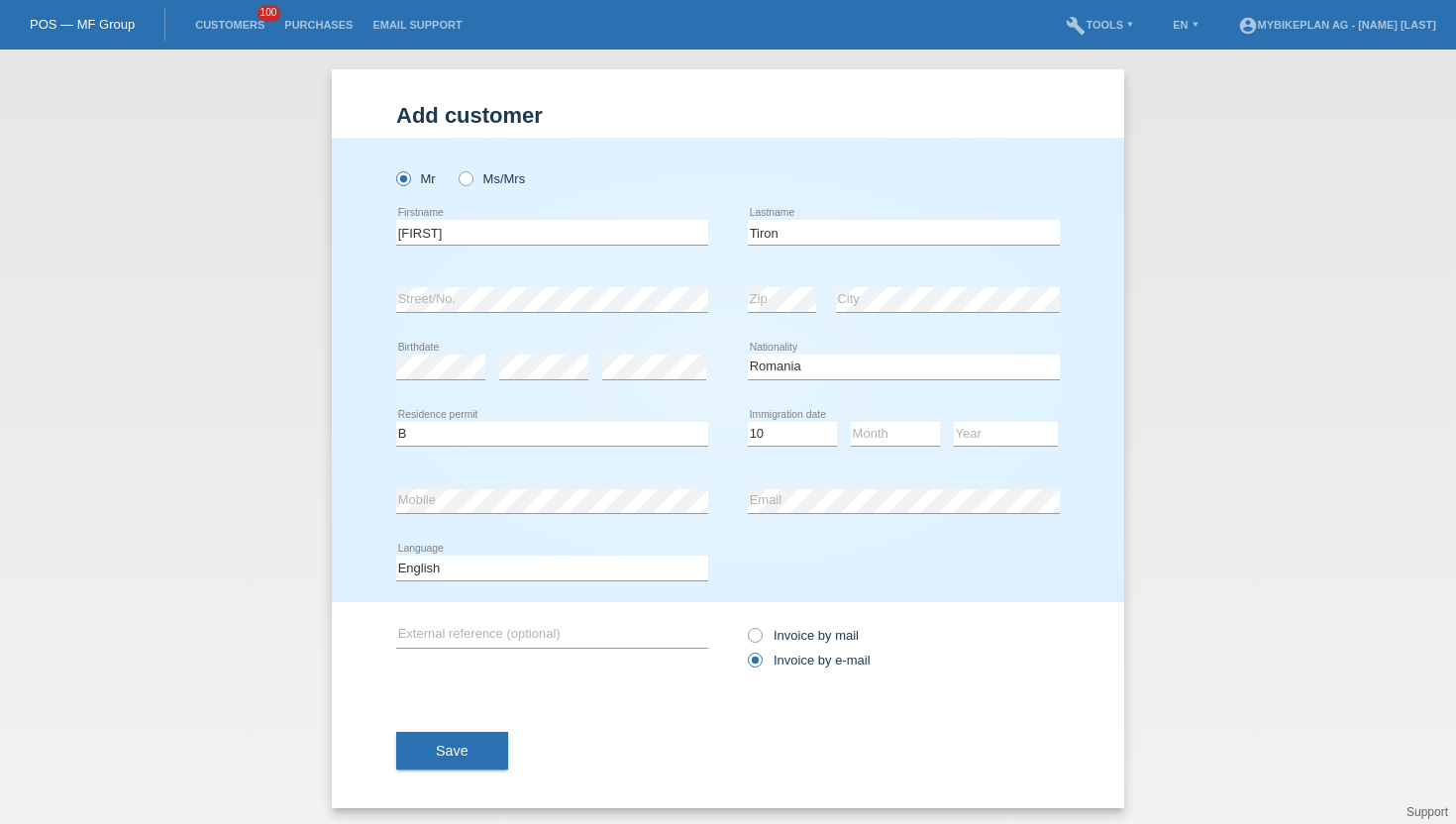 click on "Month
01
02
03
04
05
06
07
08
09 10 11 12 error" at bounding box center [895, 435] 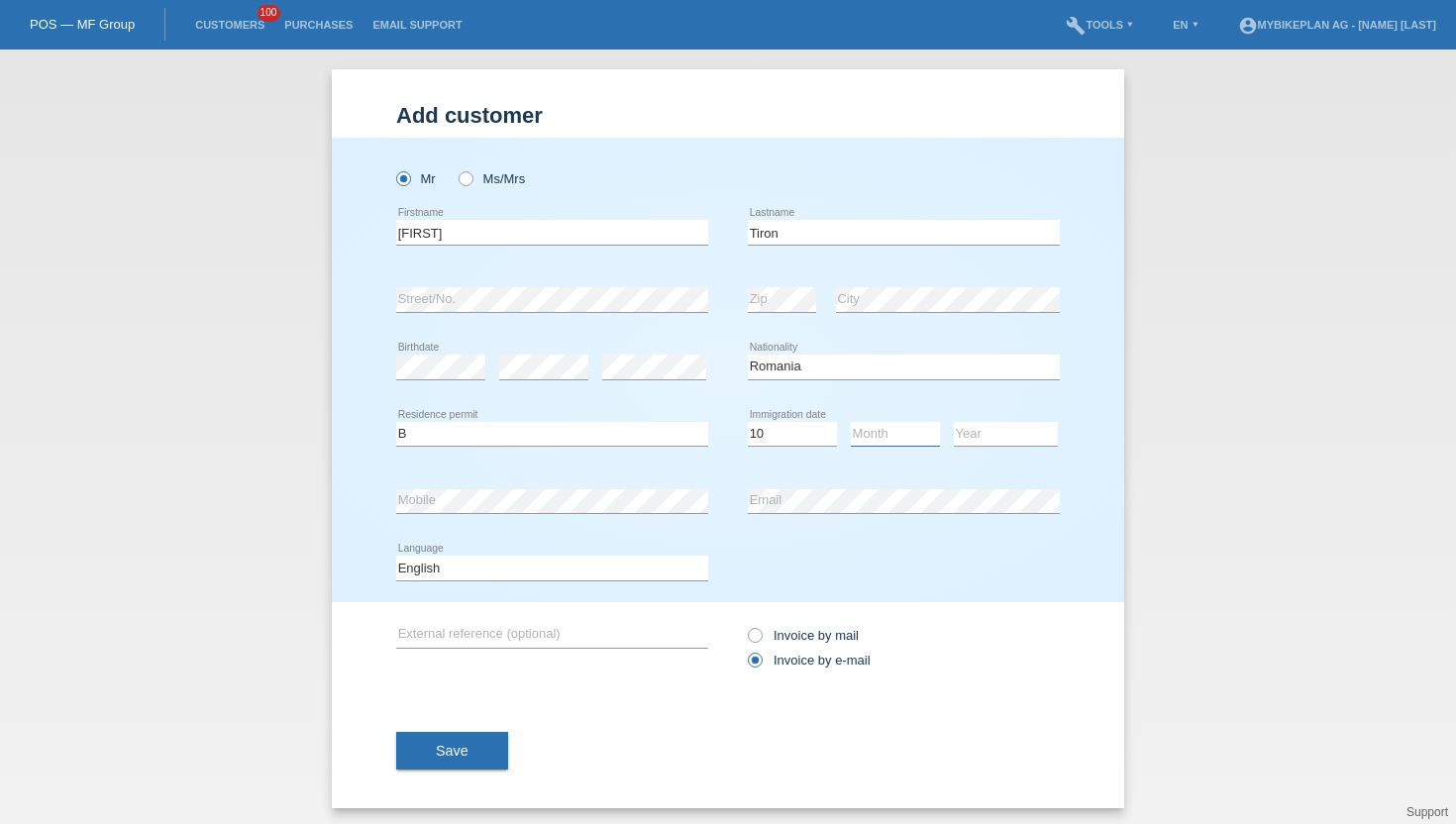 click on "Month
01
02
03
04
05
06
07
08
09
10 11" at bounding box center [895, 434] 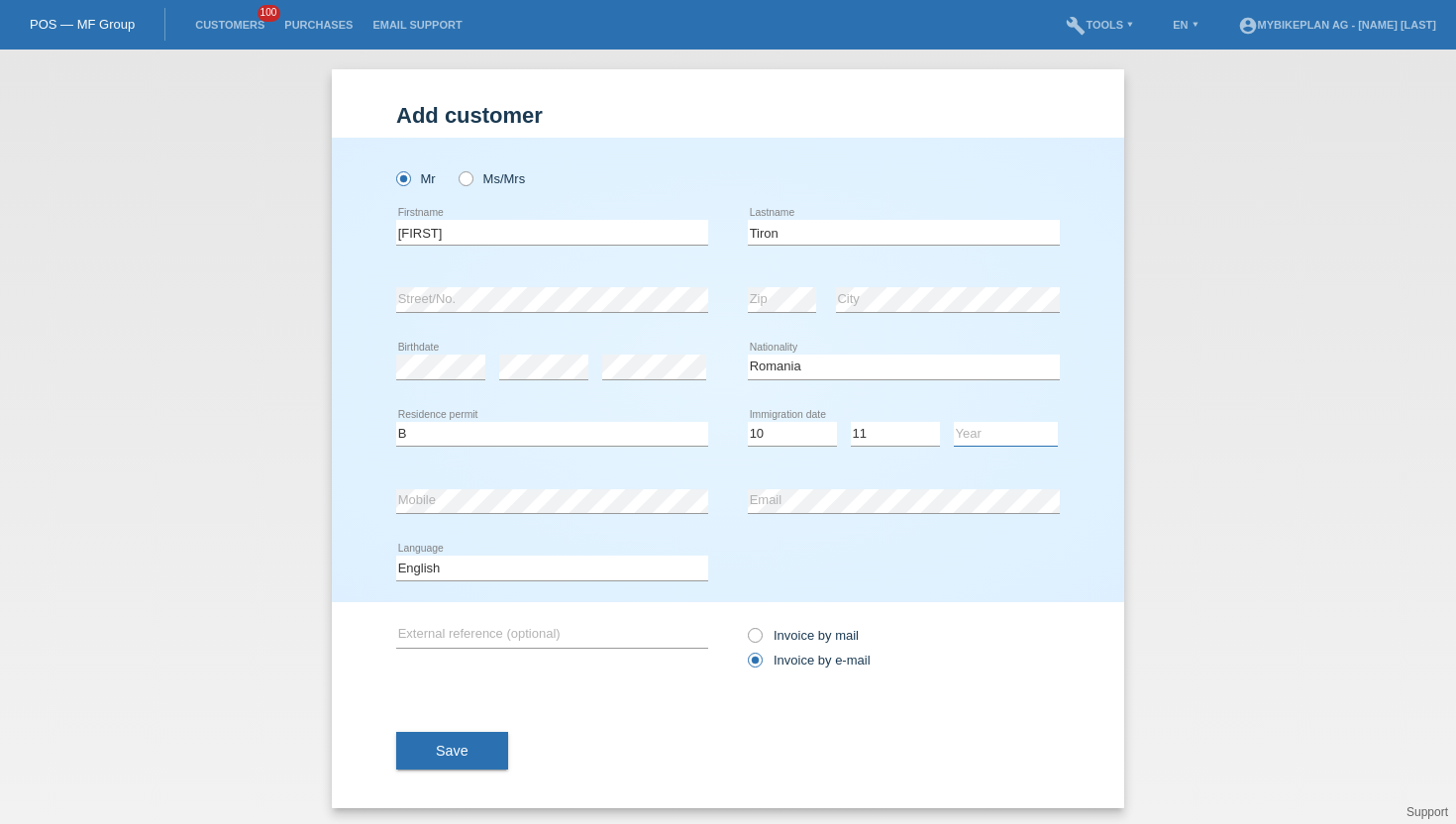 click on "Year
2025
2024
2023
2022
2021
2020
2019
2018
2017 2016 2015 2014 2013 2012 2011 2010 2009 2008 2007 2006 2005 2004 2003 2002 2001" at bounding box center [1005, 434] 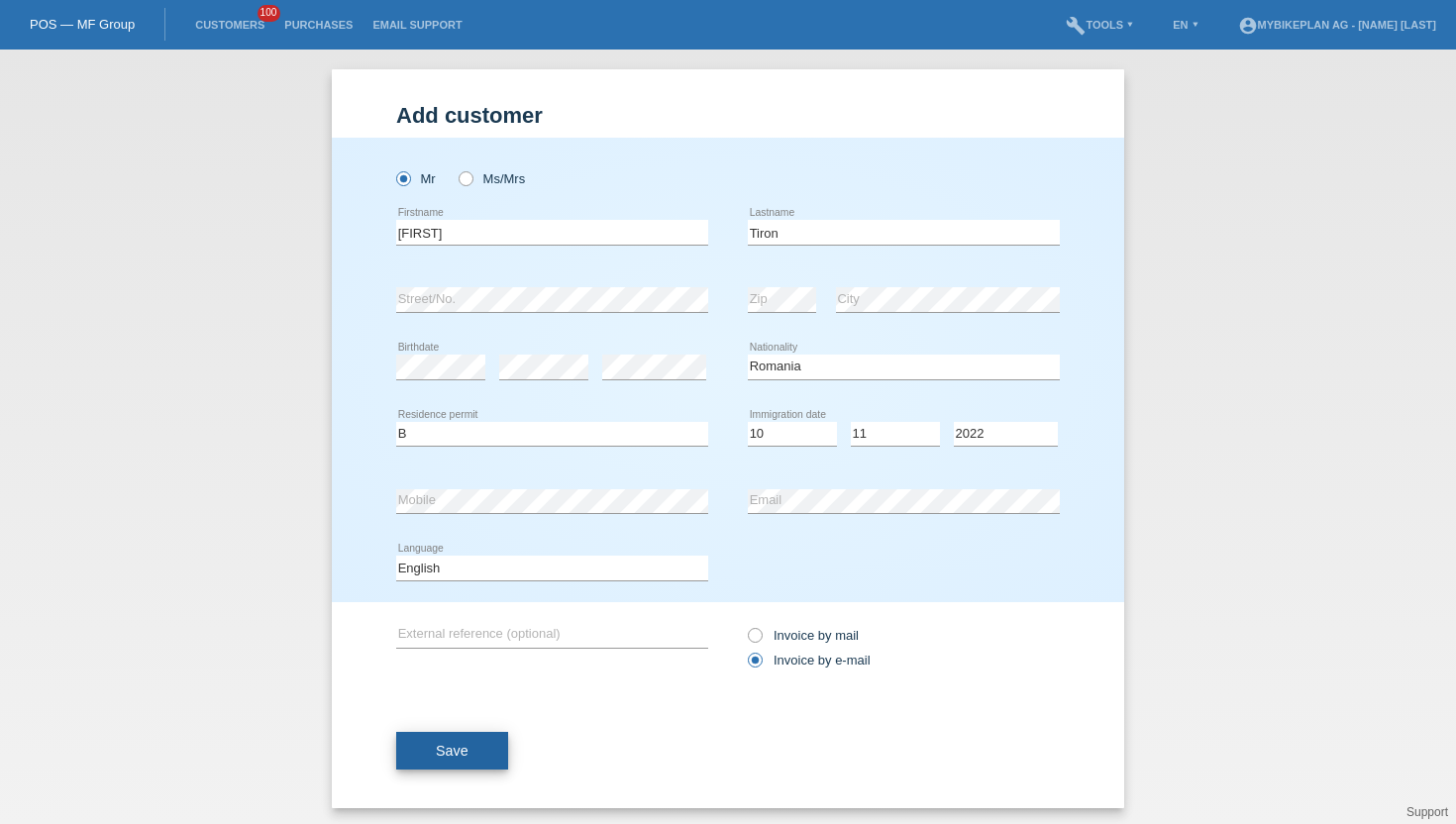 click on "Save" at bounding box center [452, 751] 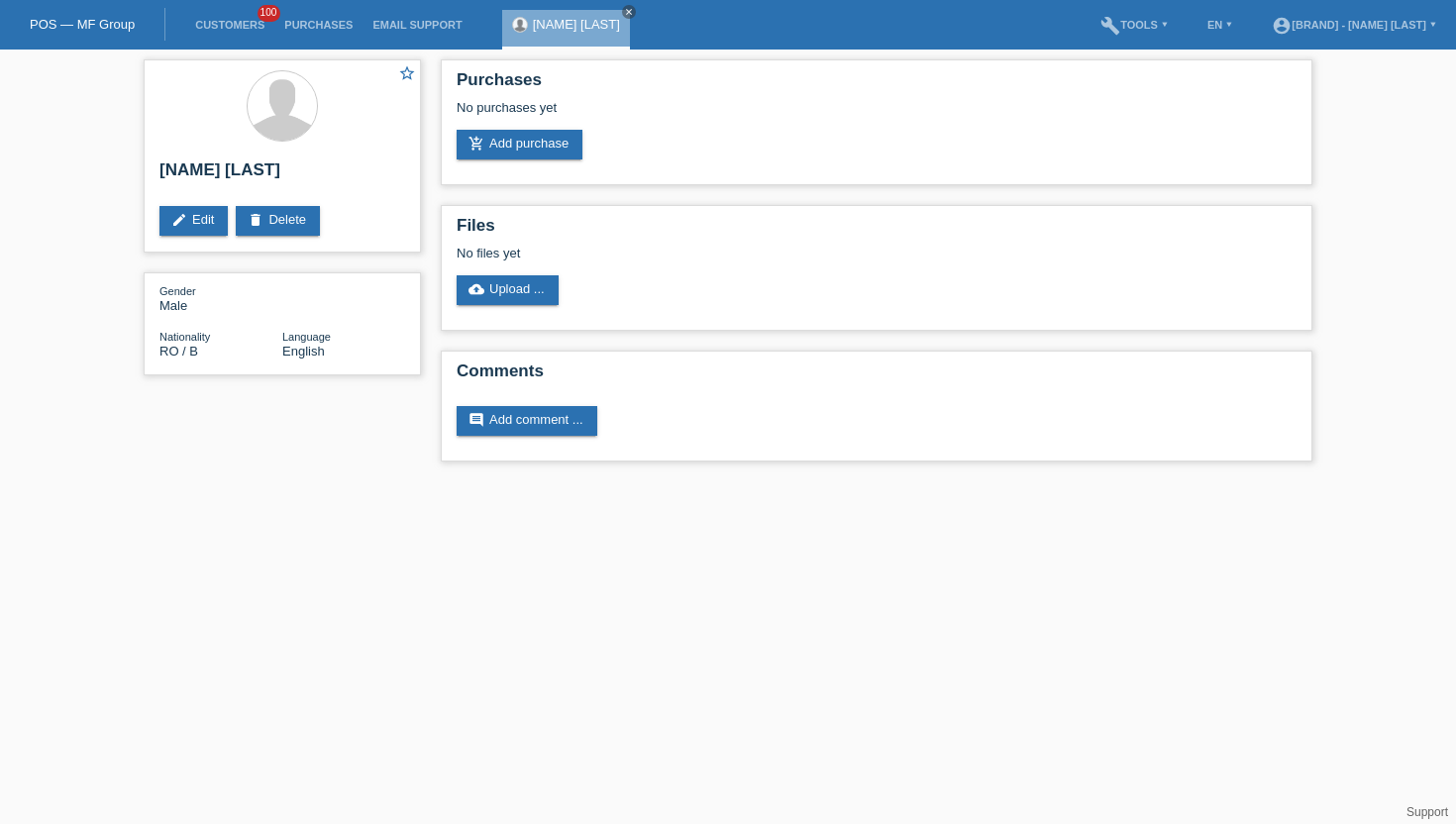 scroll, scrollTop: 0, scrollLeft: 0, axis: both 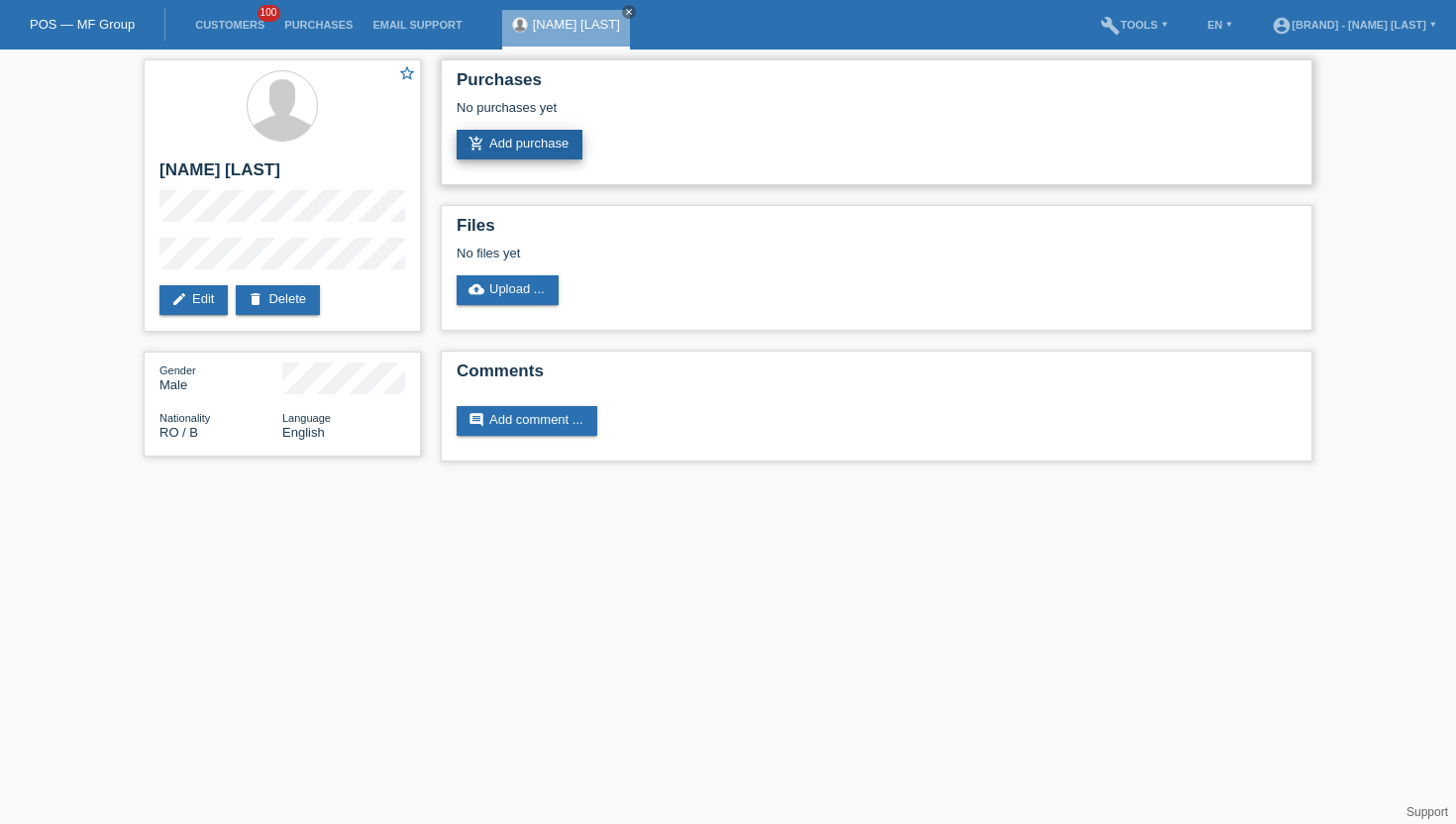 click on "add_shopping_cart  Add purchase" at bounding box center [519, 145] 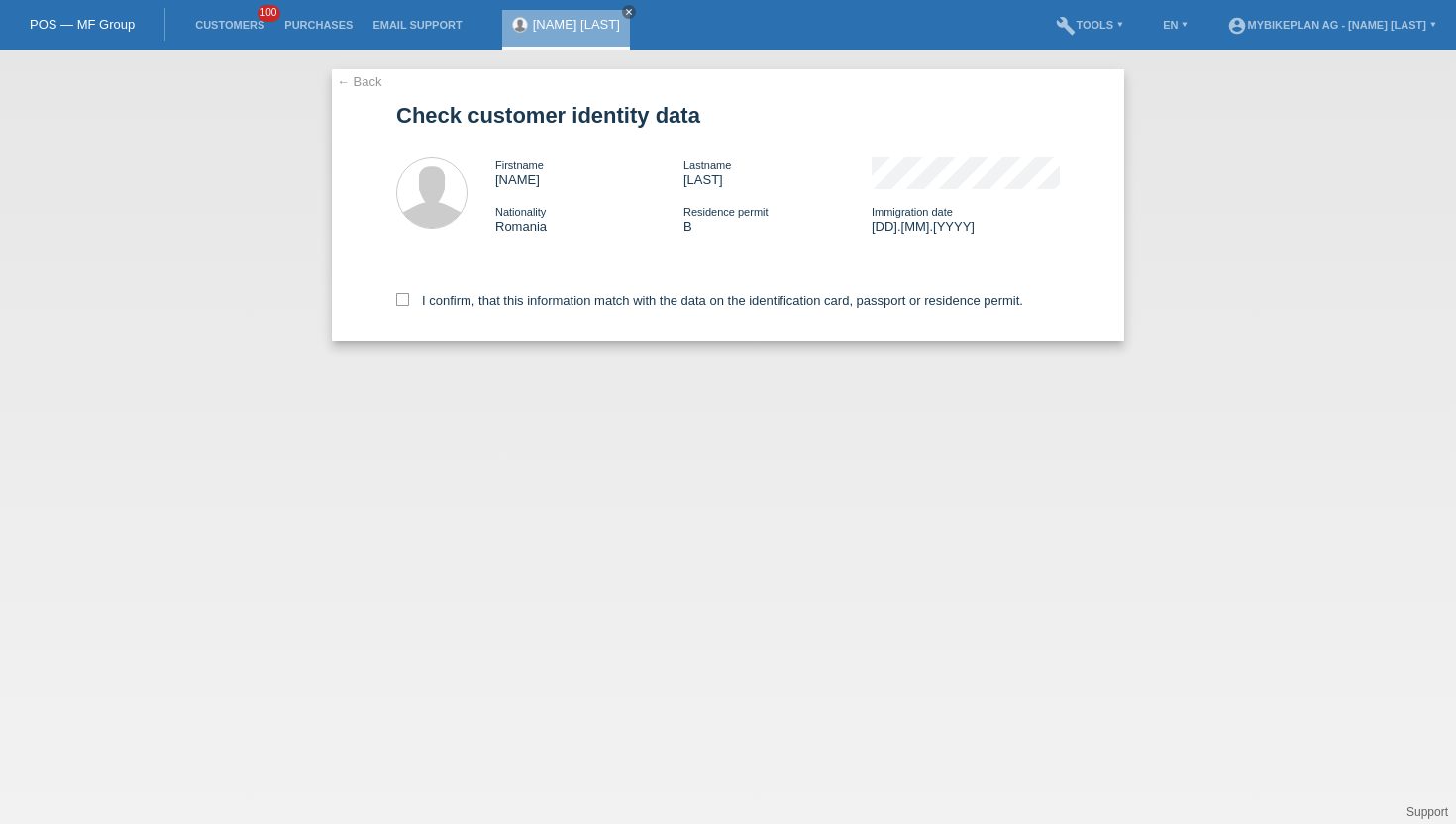 scroll, scrollTop: 0, scrollLeft: 0, axis: both 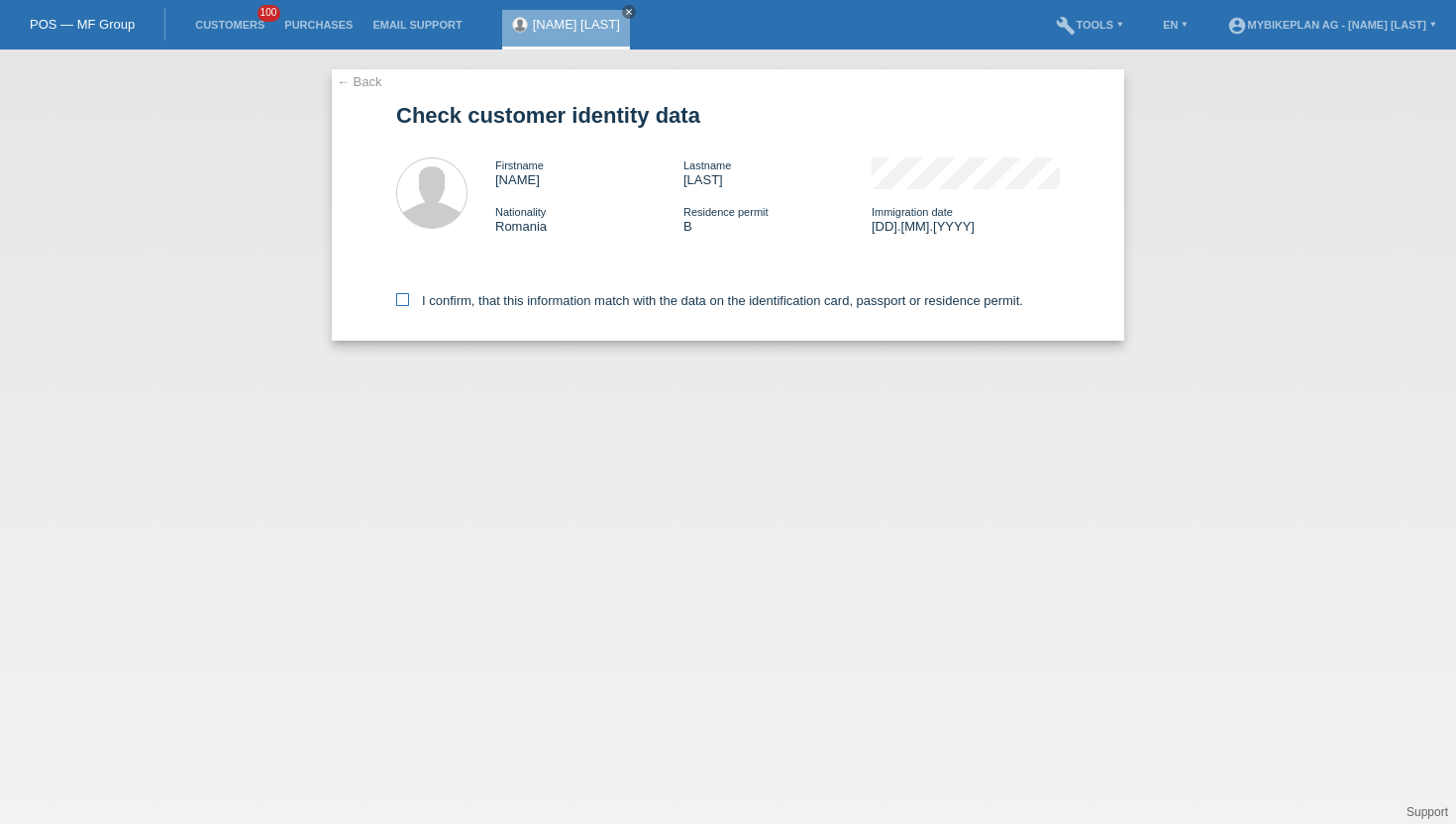 click at bounding box center (402, 299) 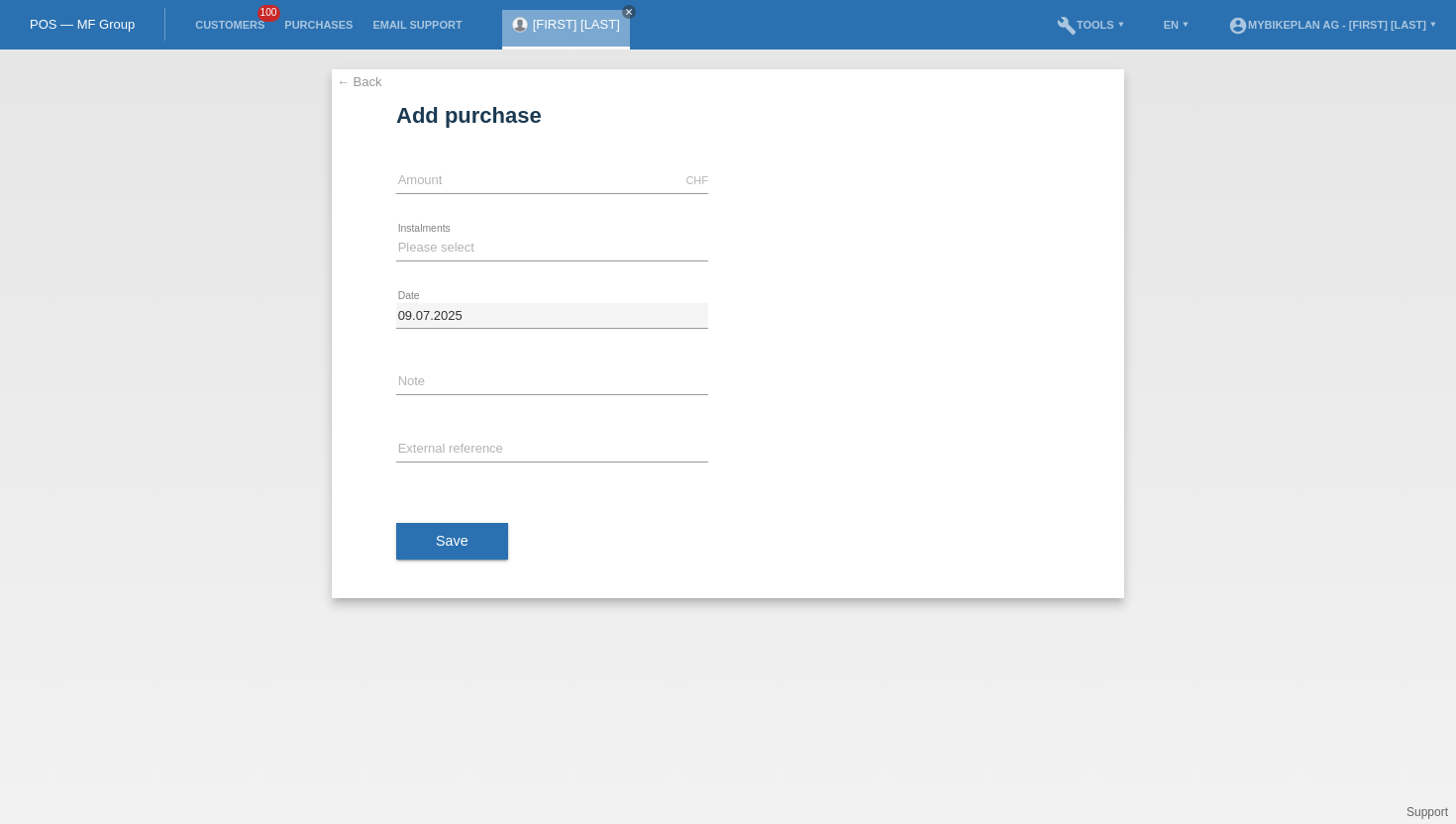 scroll, scrollTop: 0, scrollLeft: 0, axis: both 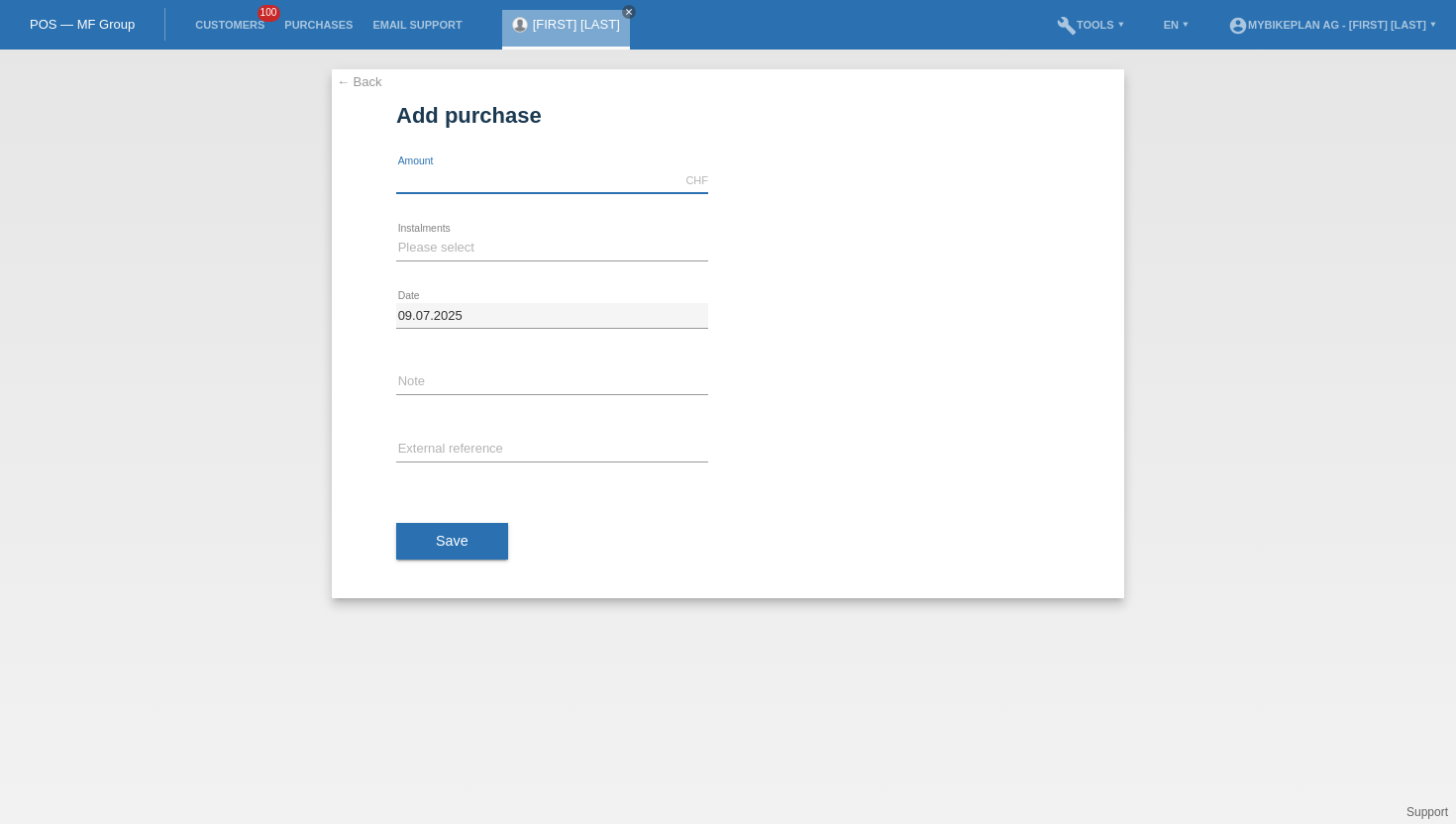 click at bounding box center [552, 180] 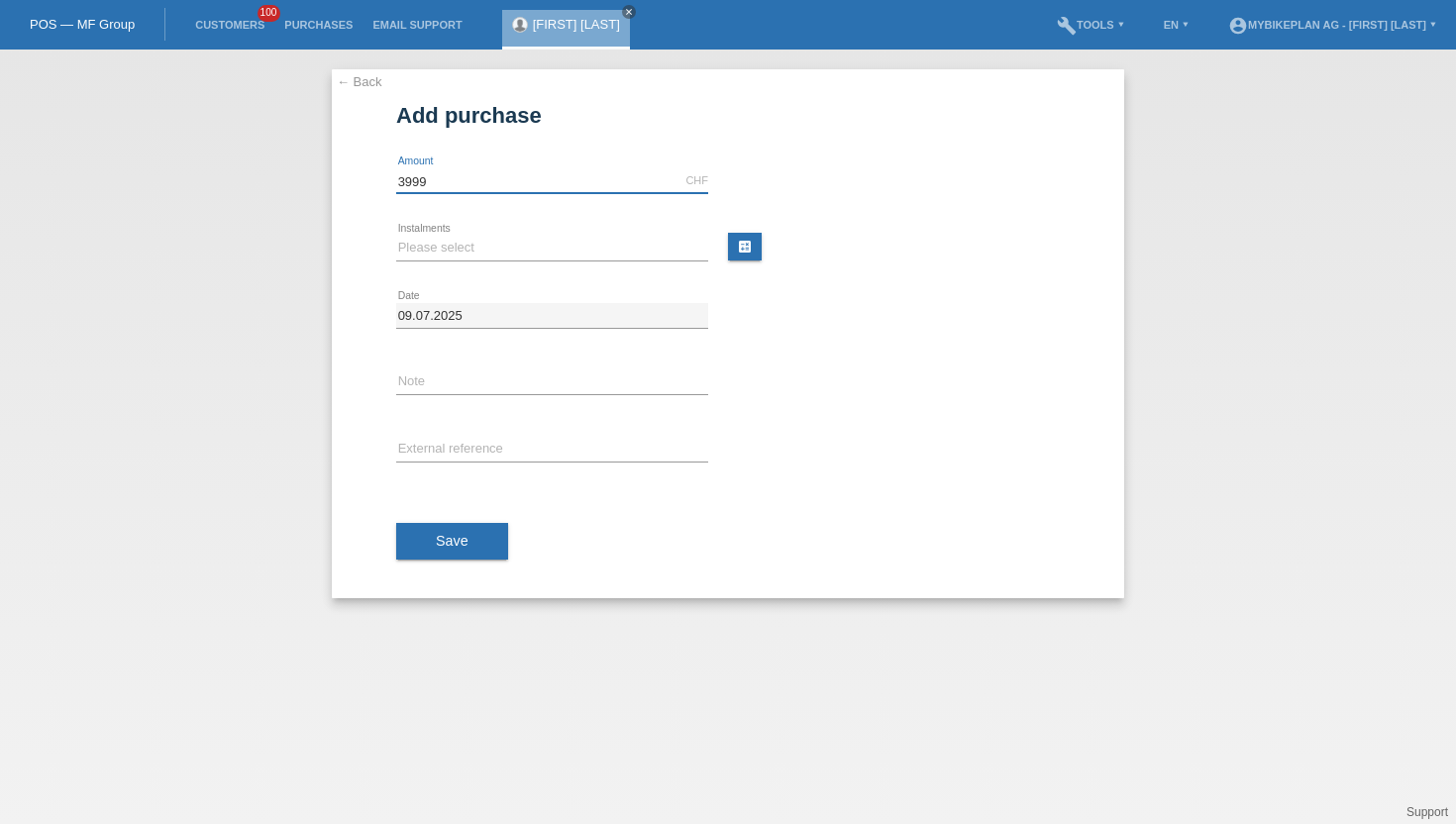 type on "3999" 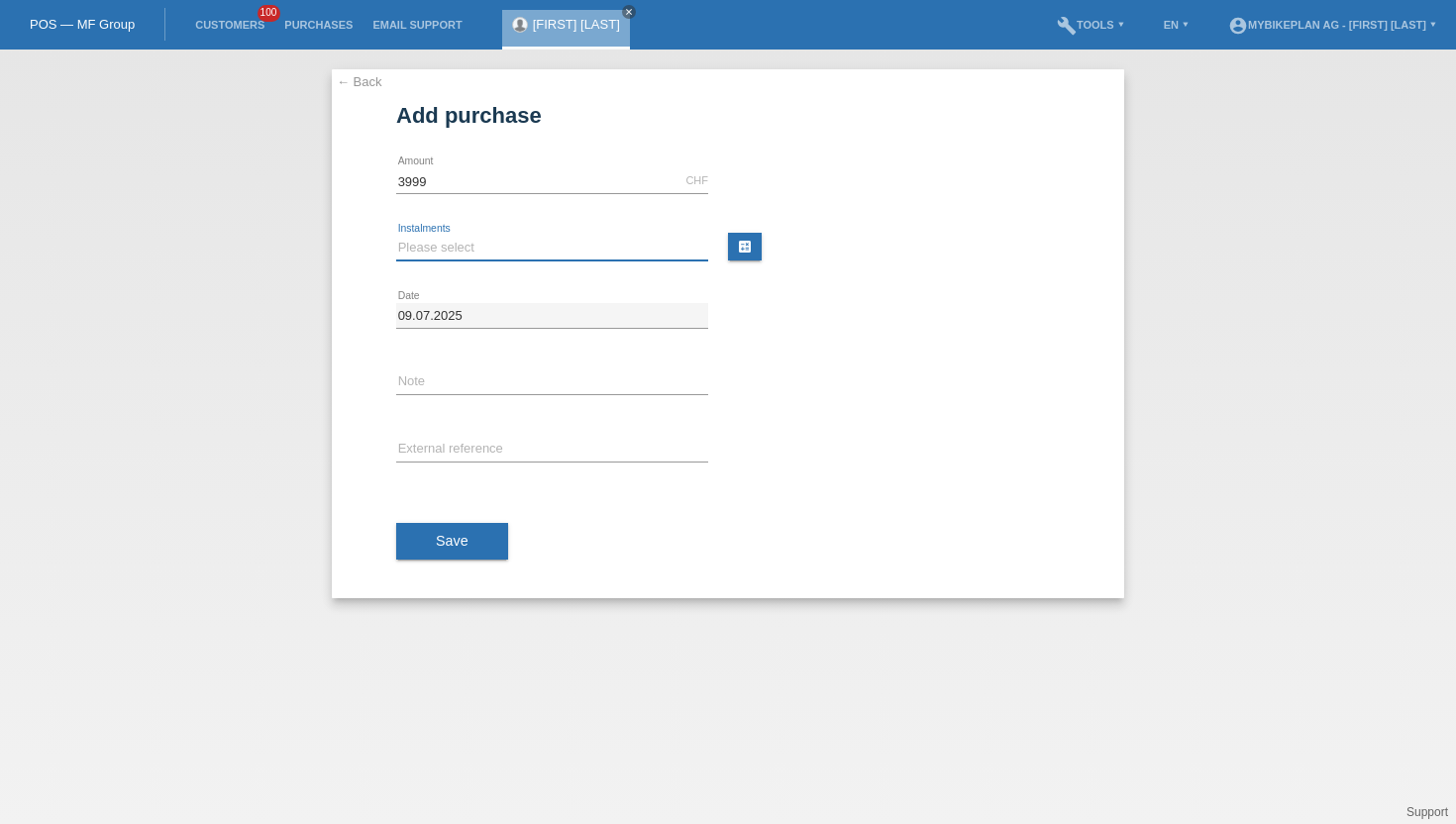 click on "Please select
6 instalments
12 instalments
18 instalments
24 instalments
36 instalments
48 instalments" at bounding box center (552, 248) 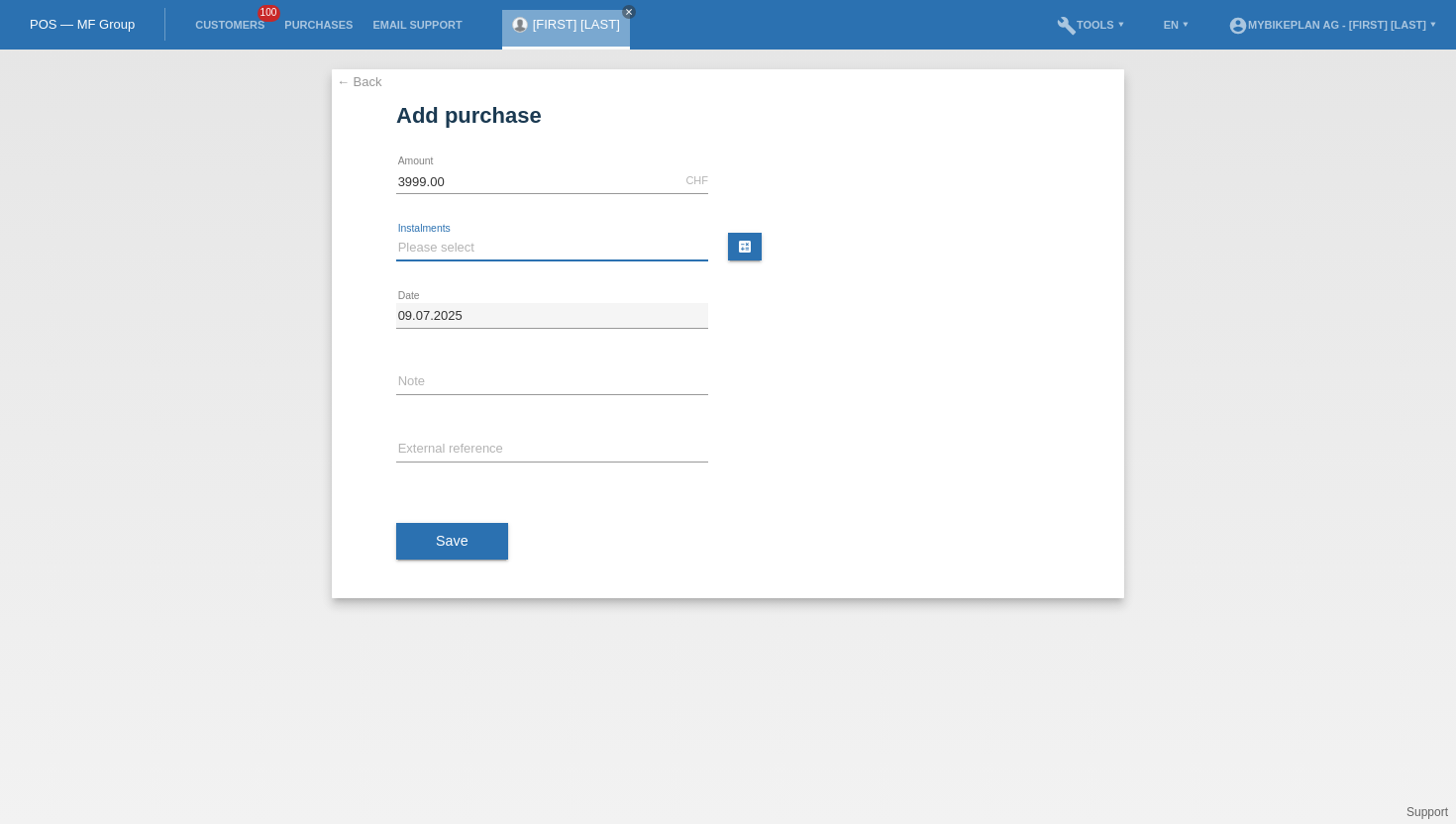 select on "486" 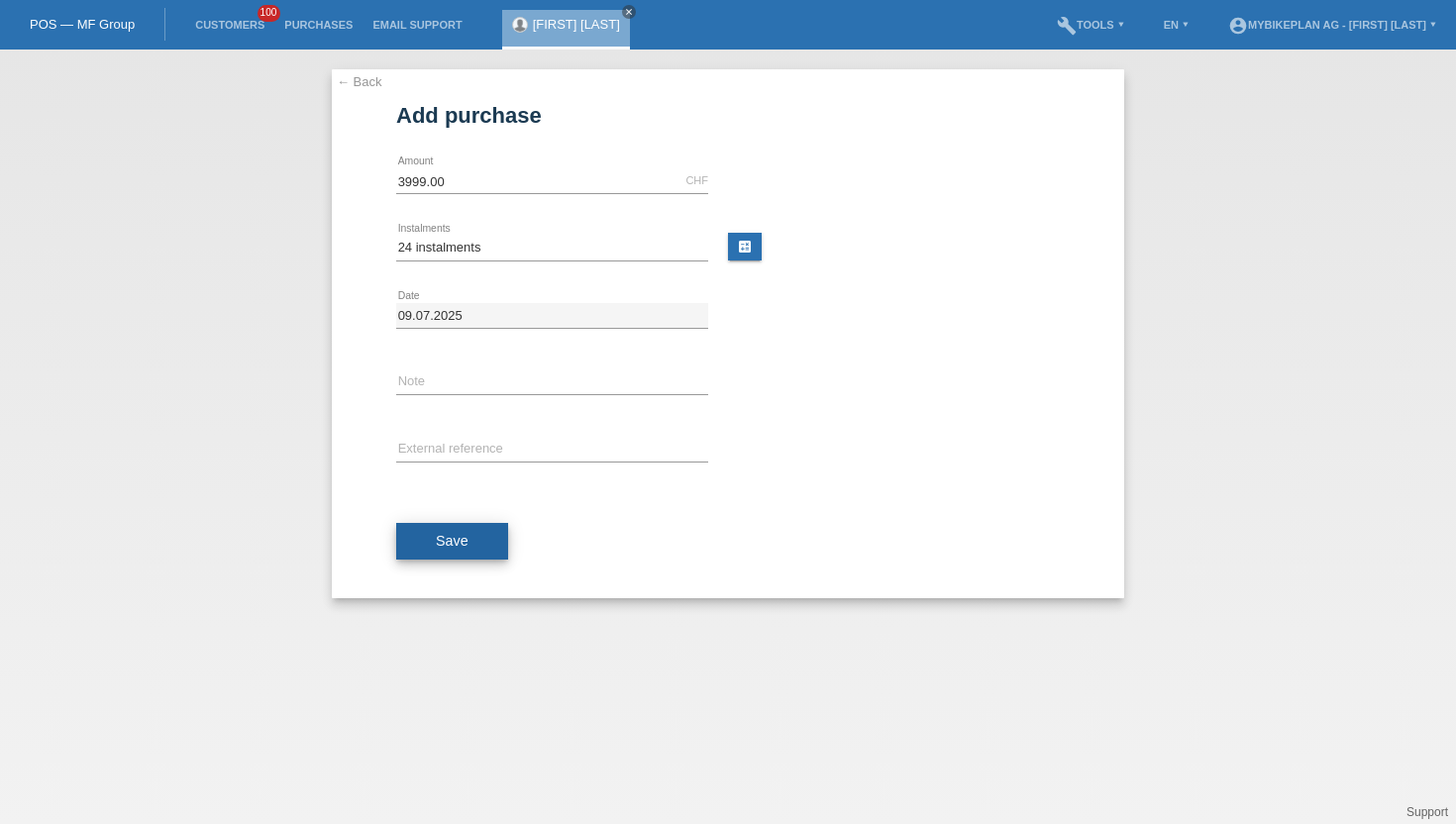 click on "Save" at bounding box center (452, 542) 